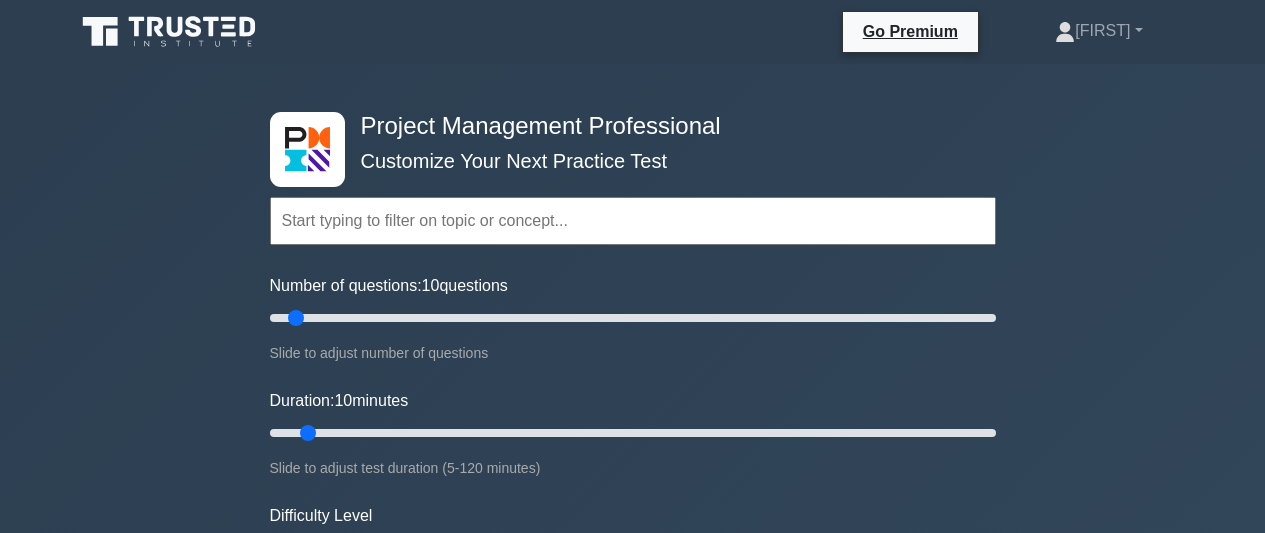 scroll, scrollTop: 5200, scrollLeft: 0, axis: vertical 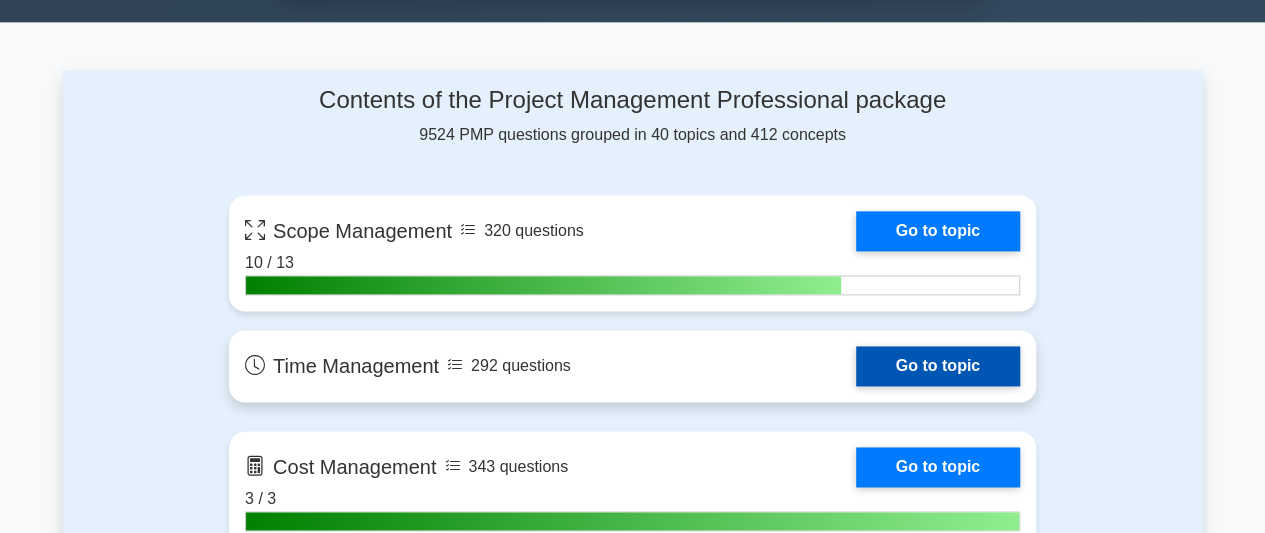 click on "Go to topic" at bounding box center [938, 366] 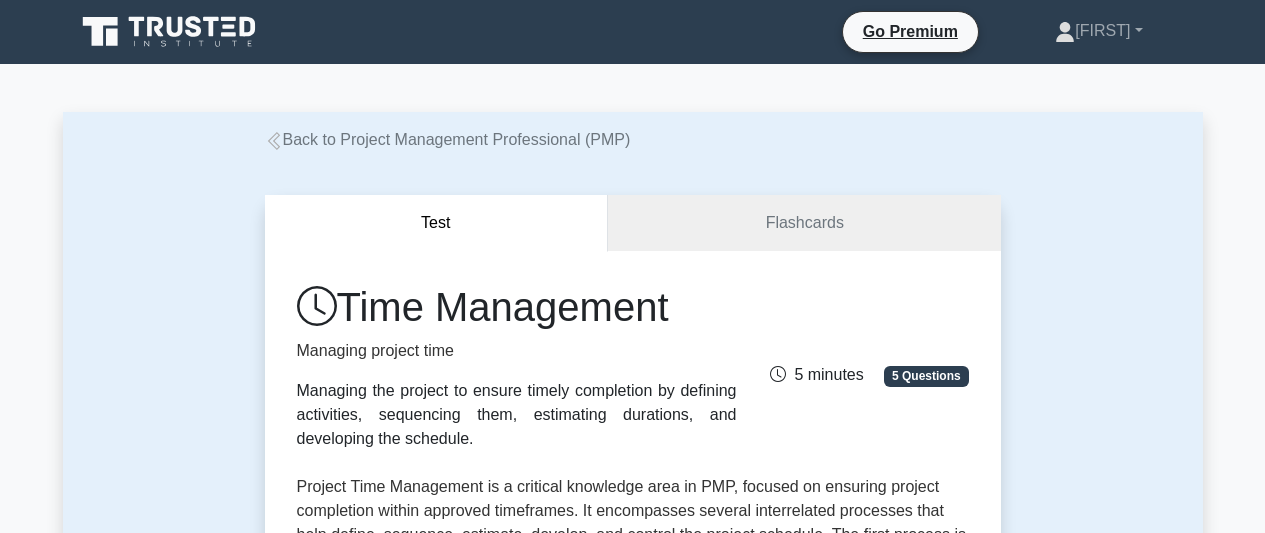 scroll, scrollTop: 0, scrollLeft: 0, axis: both 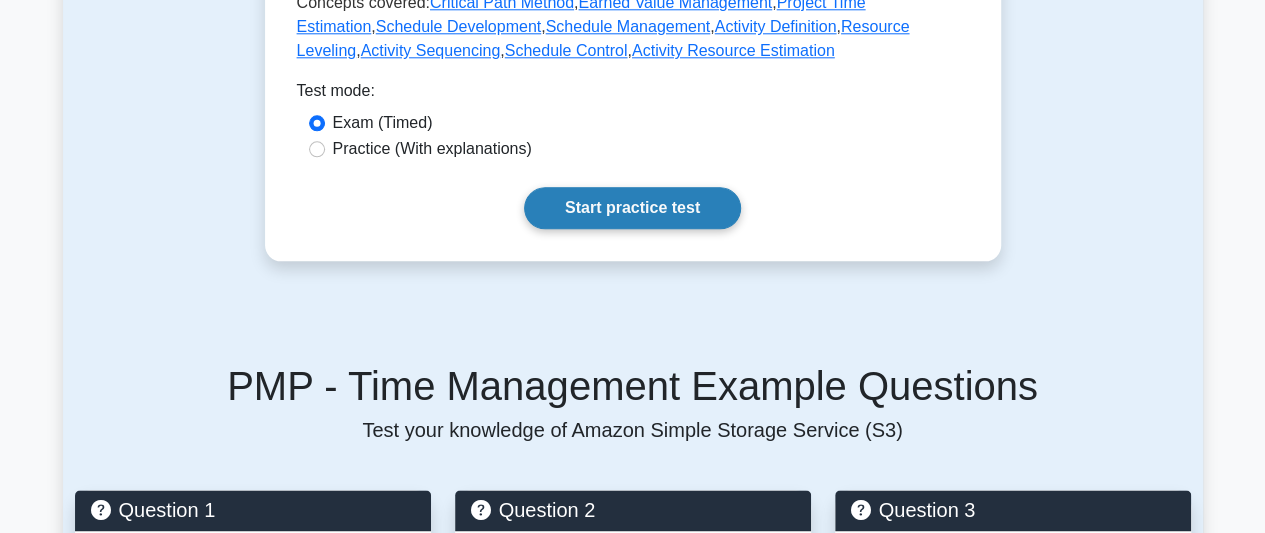 click on "Start practice test" at bounding box center (632, 208) 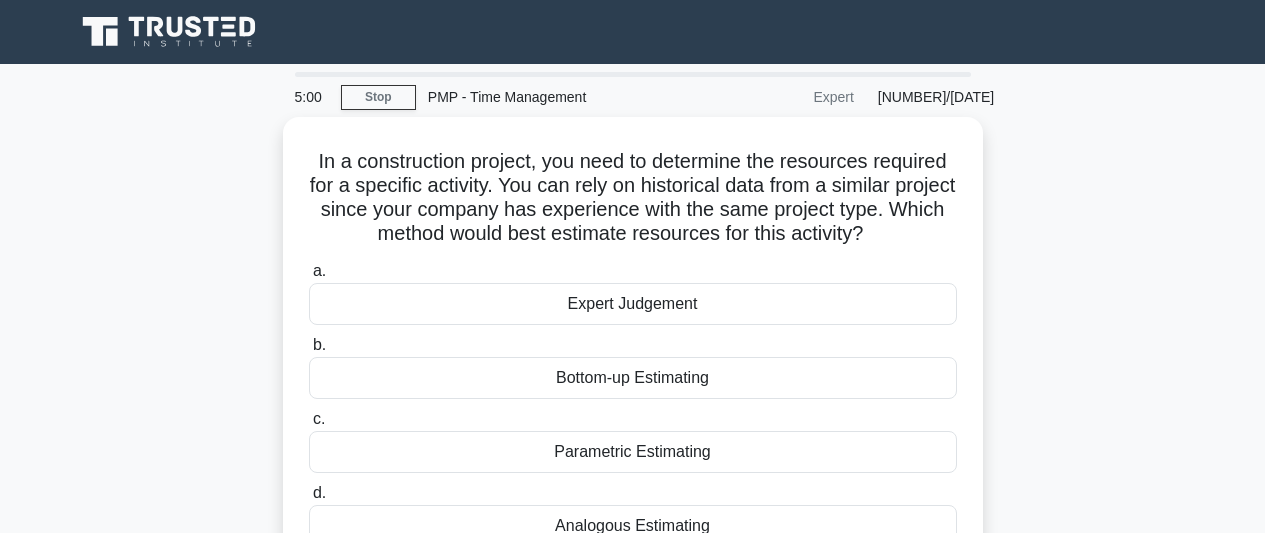 scroll, scrollTop: 0, scrollLeft: 0, axis: both 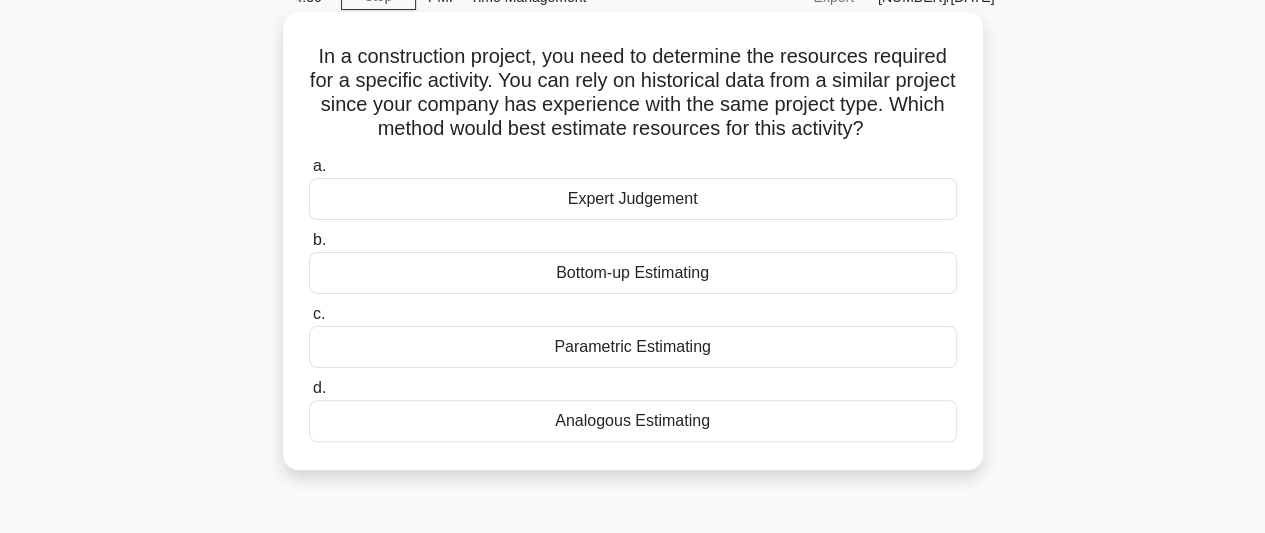 click on "Bottom-up Estimating" at bounding box center [633, 273] 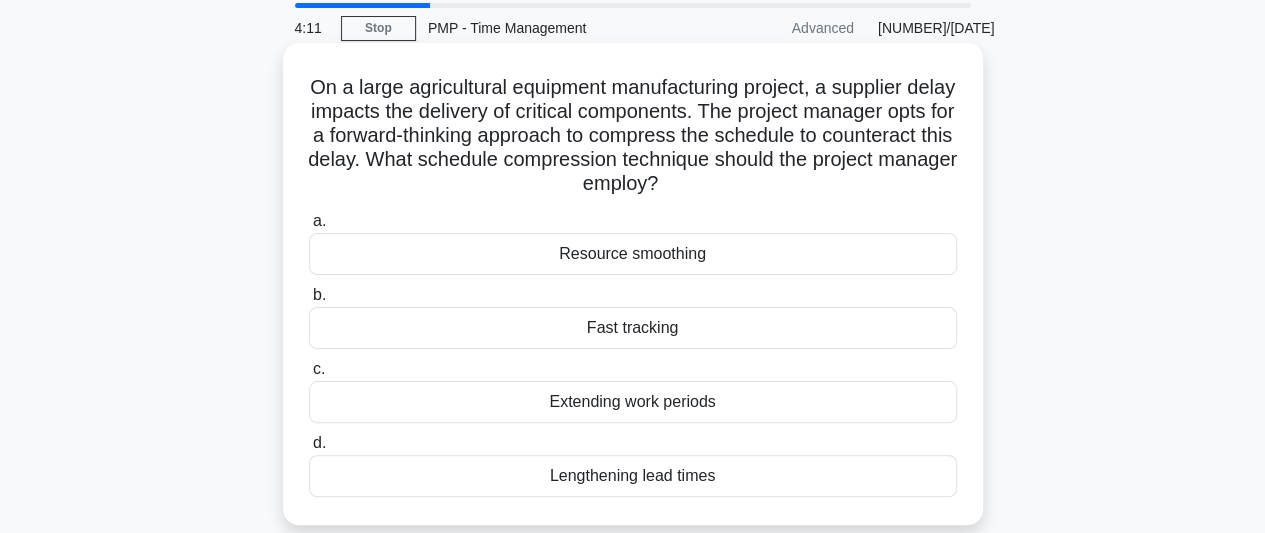 scroll, scrollTop: 100, scrollLeft: 0, axis: vertical 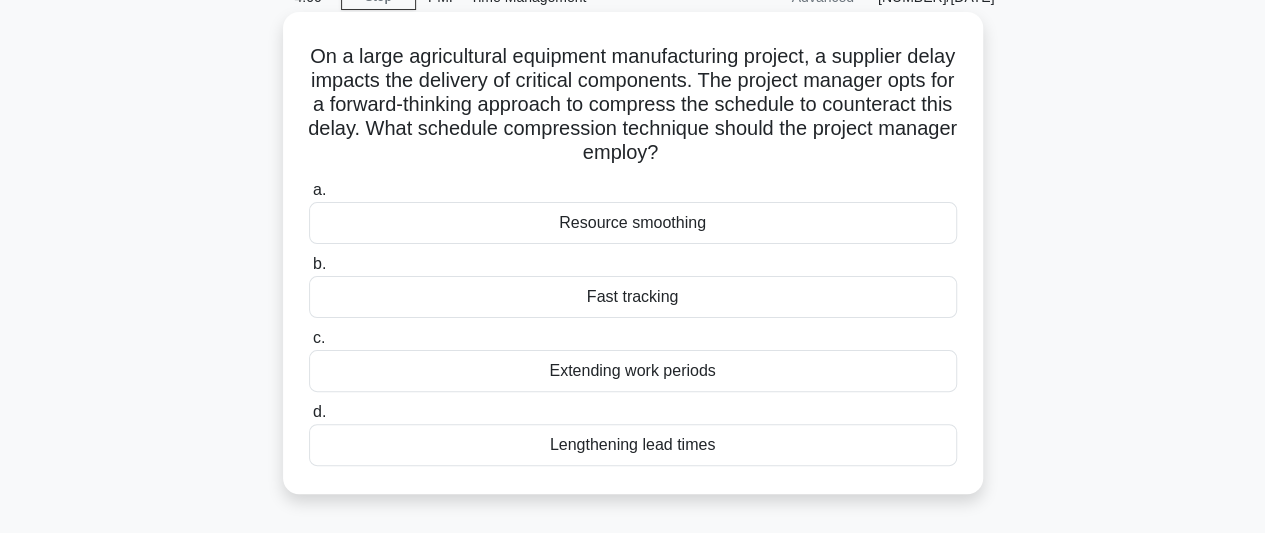 click on "Resource smoothing" at bounding box center (633, 223) 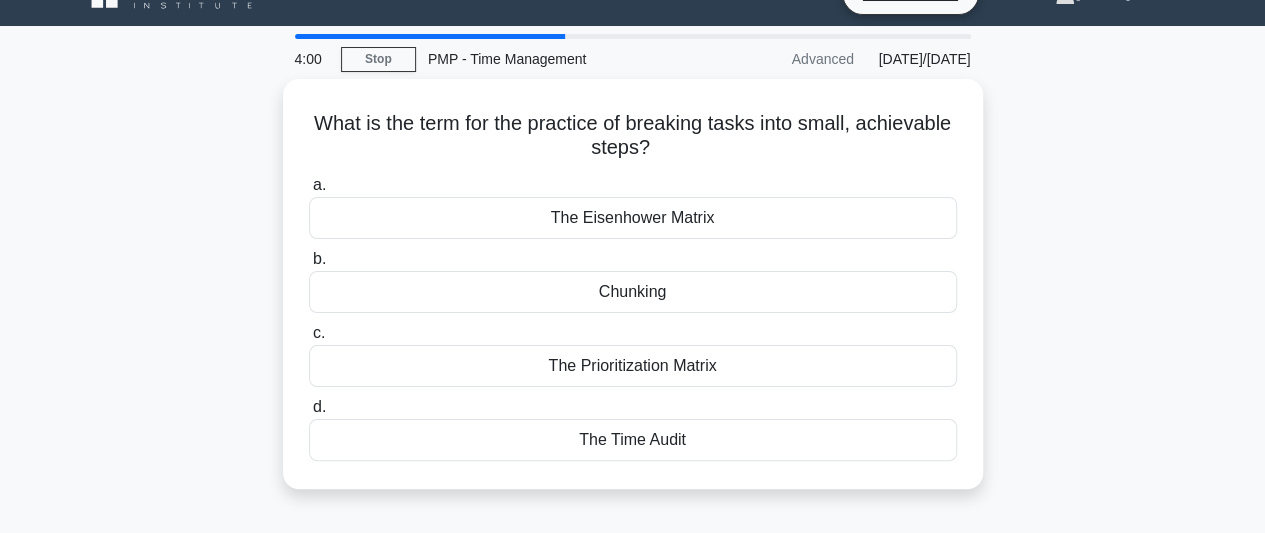 scroll, scrollTop: 0, scrollLeft: 0, axis: both 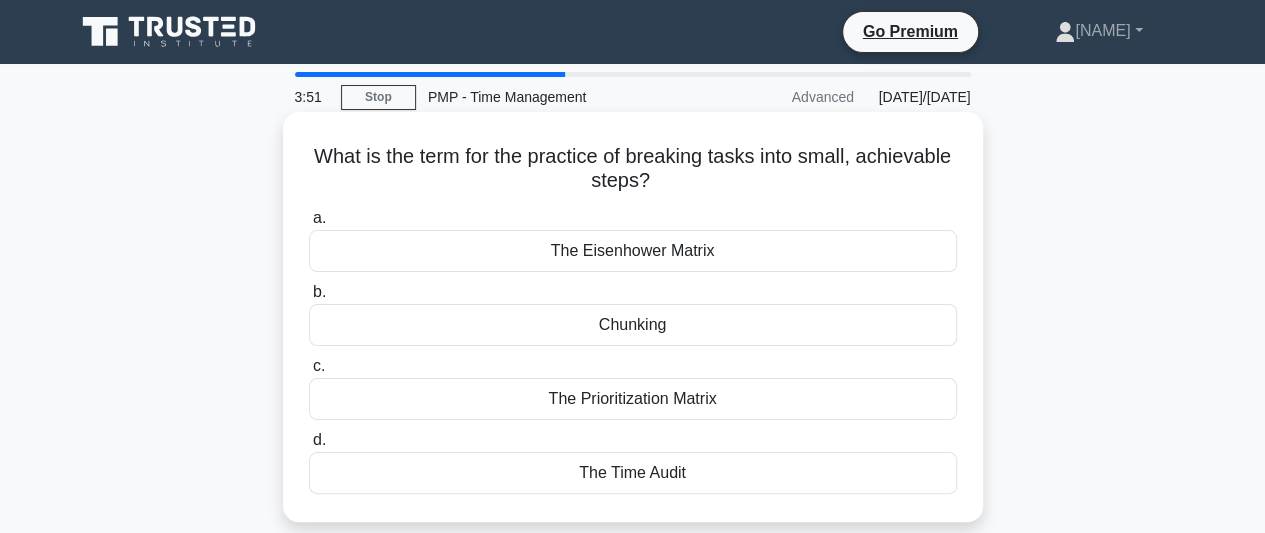 click on "The Prioritization Matrix" at bounding box center (633, 399) 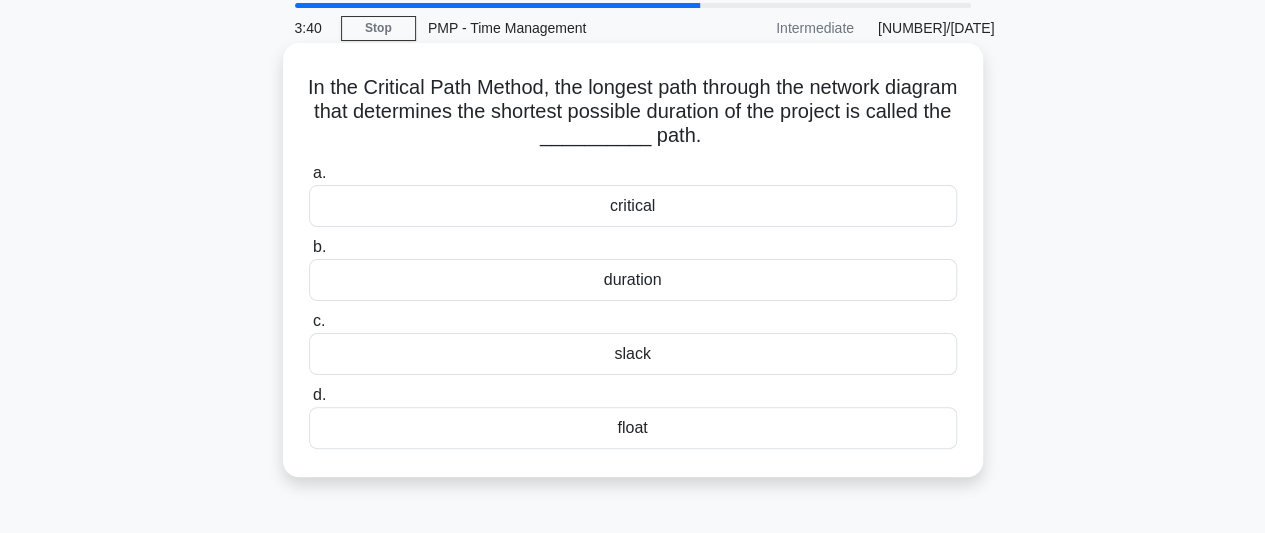 scroll, scrollTop: 100, scrollLeft: 0, axis: vertical 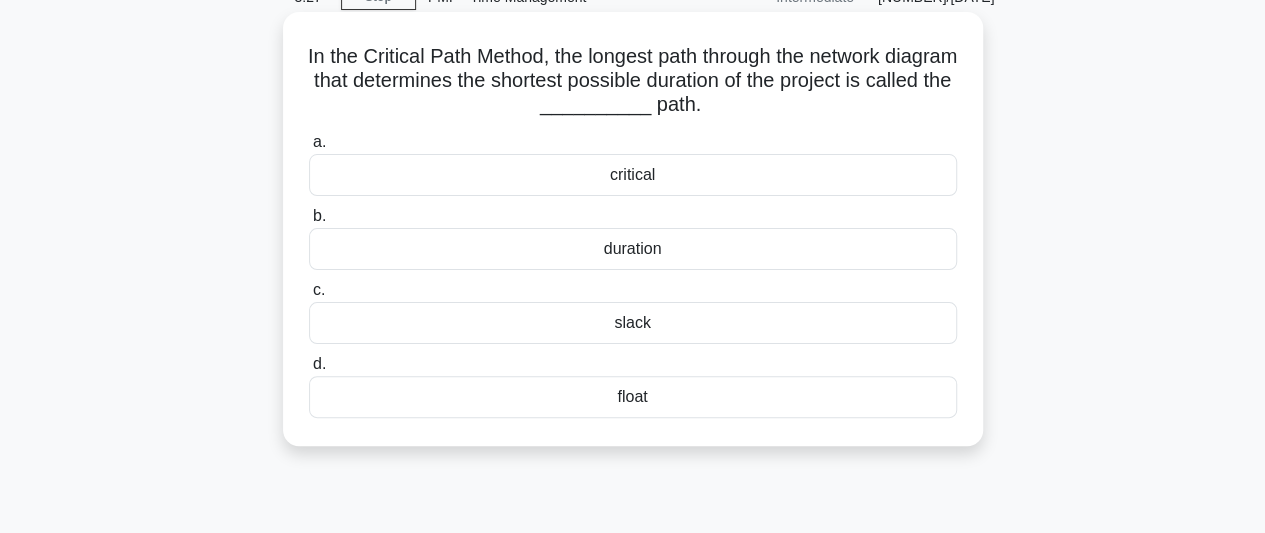 click on "slack" at bounding box center [633, 323] 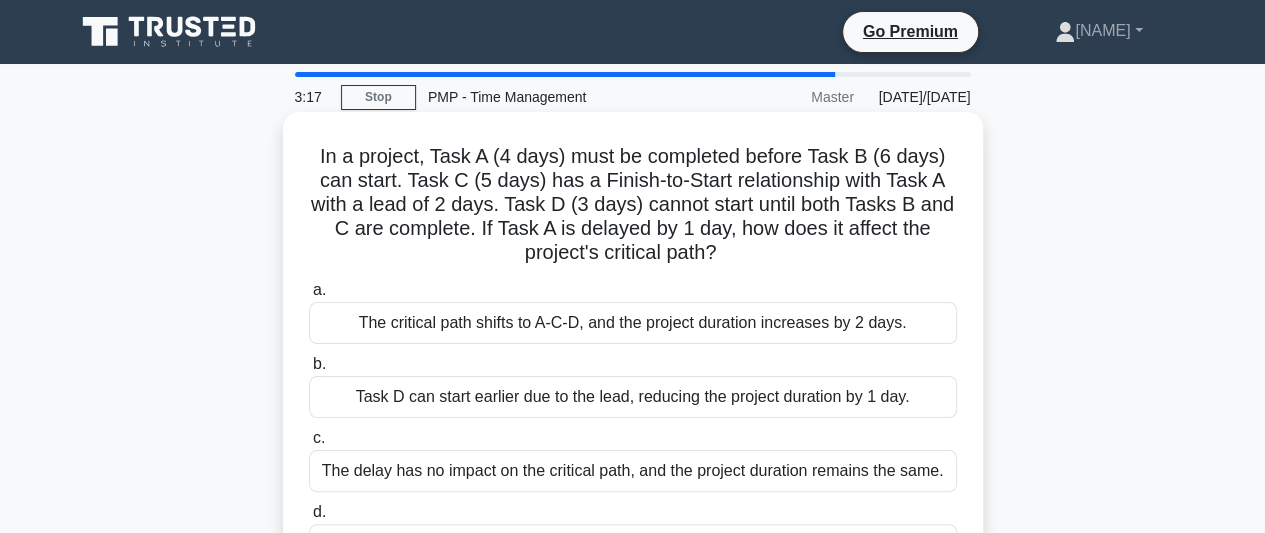 scroll, scrollTop: 100, scrollLeft: 0, axis: vertical 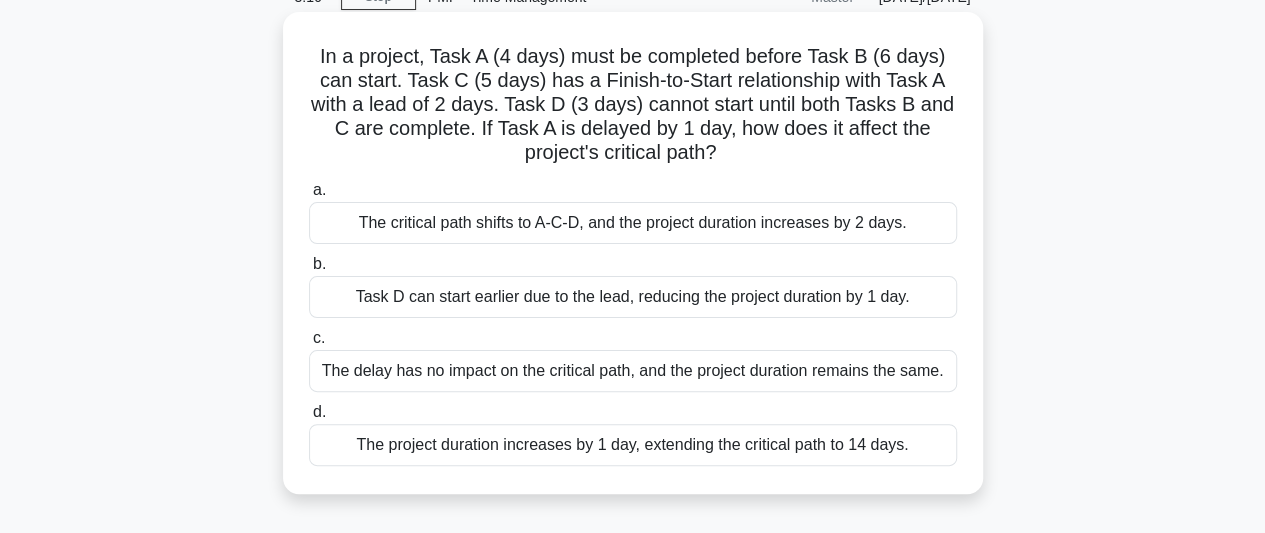 click on "The delay has no impact on the critical path, and the project duration remains the same." at bounding box center (633, 371) 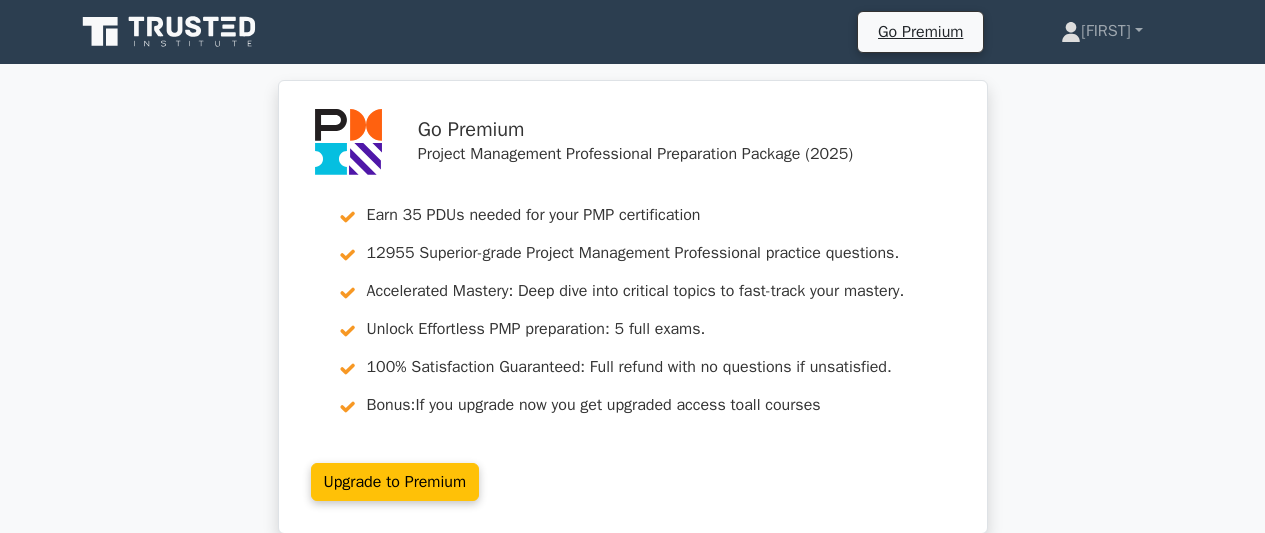 scroll, scrollTop: 0, scrollLeft: 0, axis: both 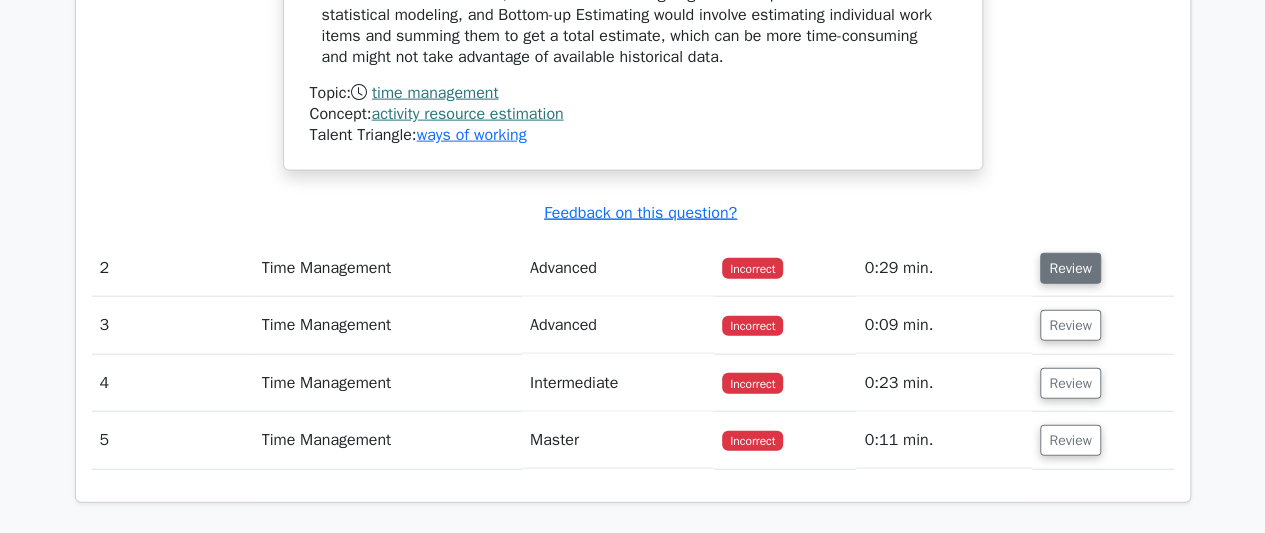 click on "Review" at bounding box center [1070, 268] 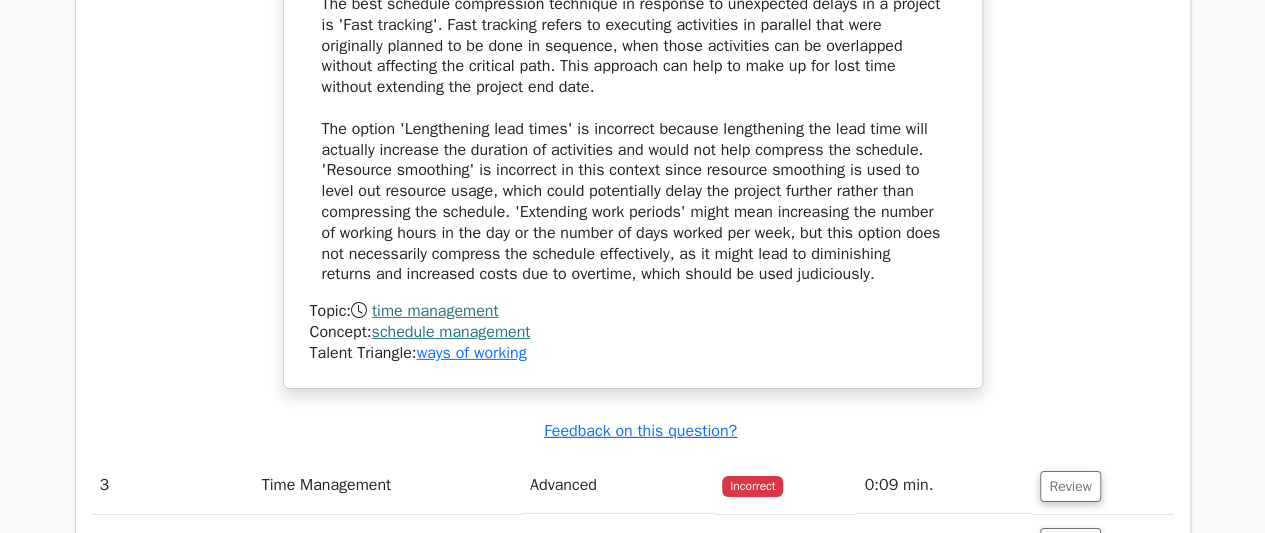 scroll, scrollTop: 3300, scrollLeft: 0, axis: vertical 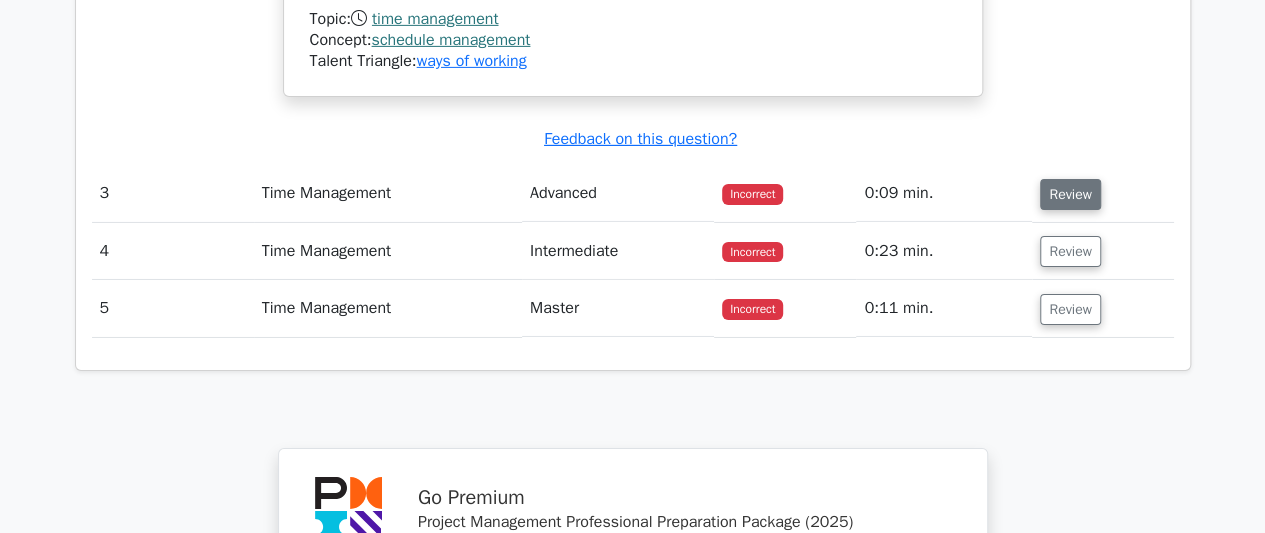click on "Review" at bounding box center [1070, 194] 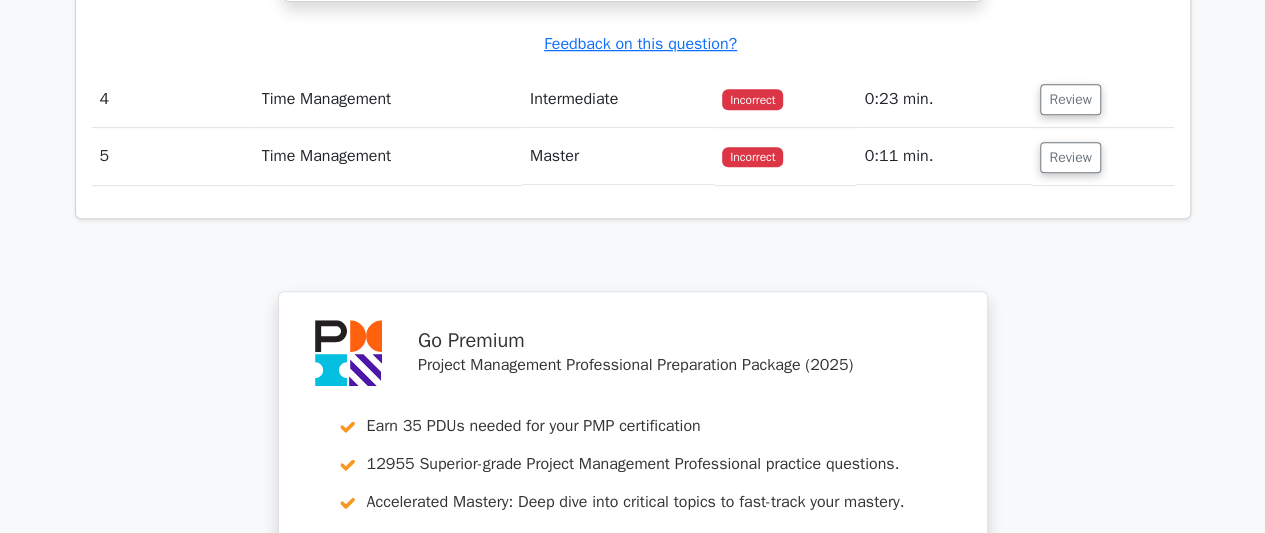 scroll, scrollTop: 4300, scrollLeft: 0, axis: vertical 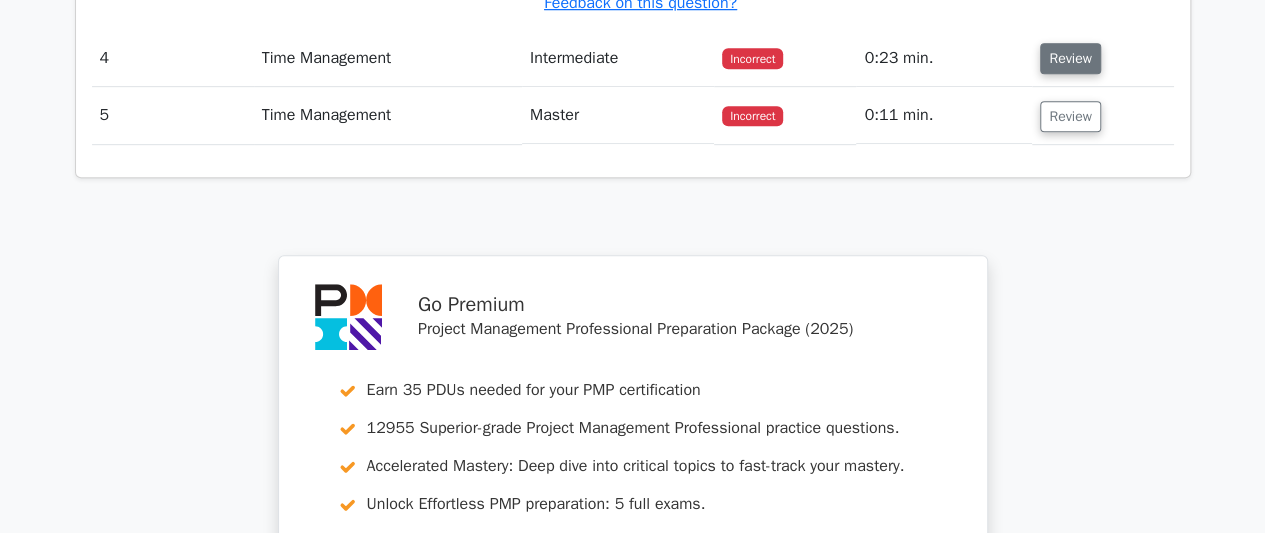 click on "Review" at bounding box center [1070, 58] 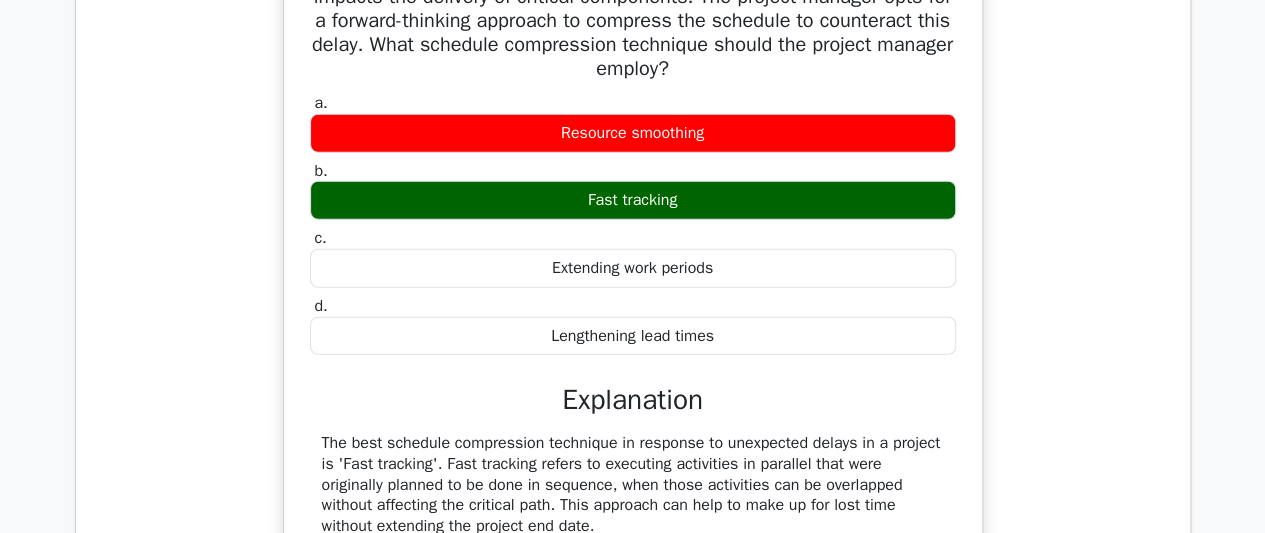 scroll, scrollTop: 2208, scrollLeft: 0, axis: vertical 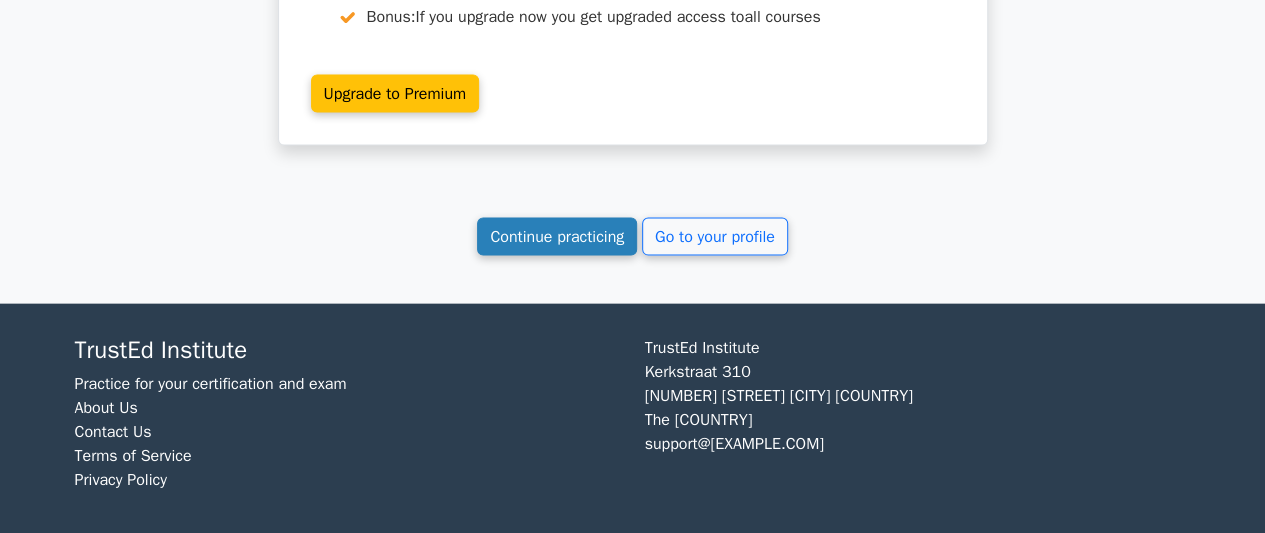 click on "Continue practicing" at bounding box center [557, 237] 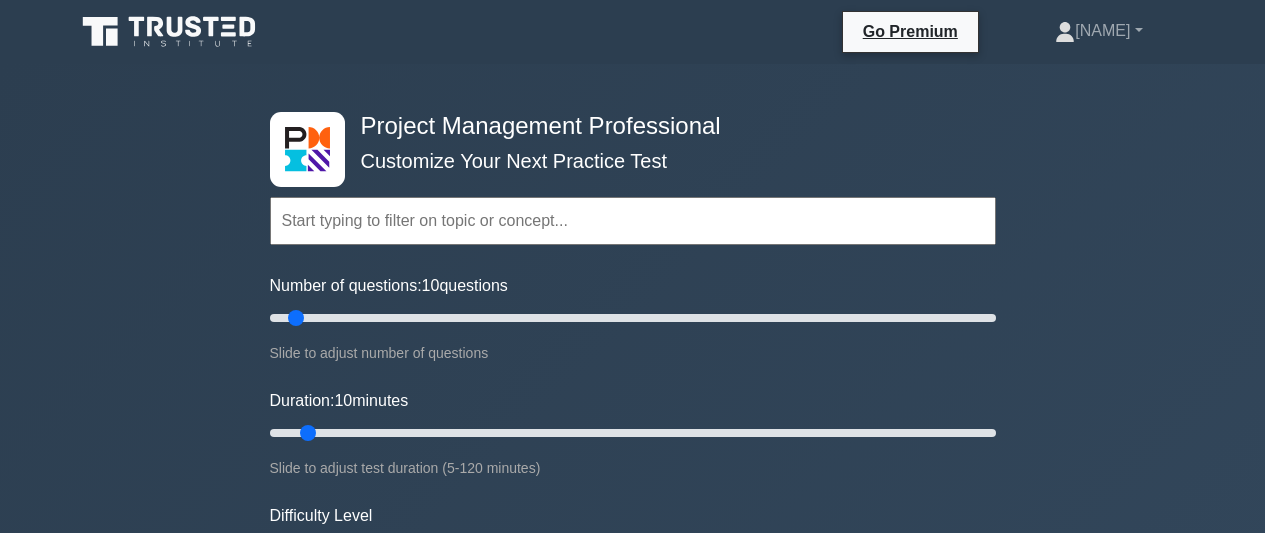 scroll, scrollTop: 0, scrollLeft: 0, axis: both 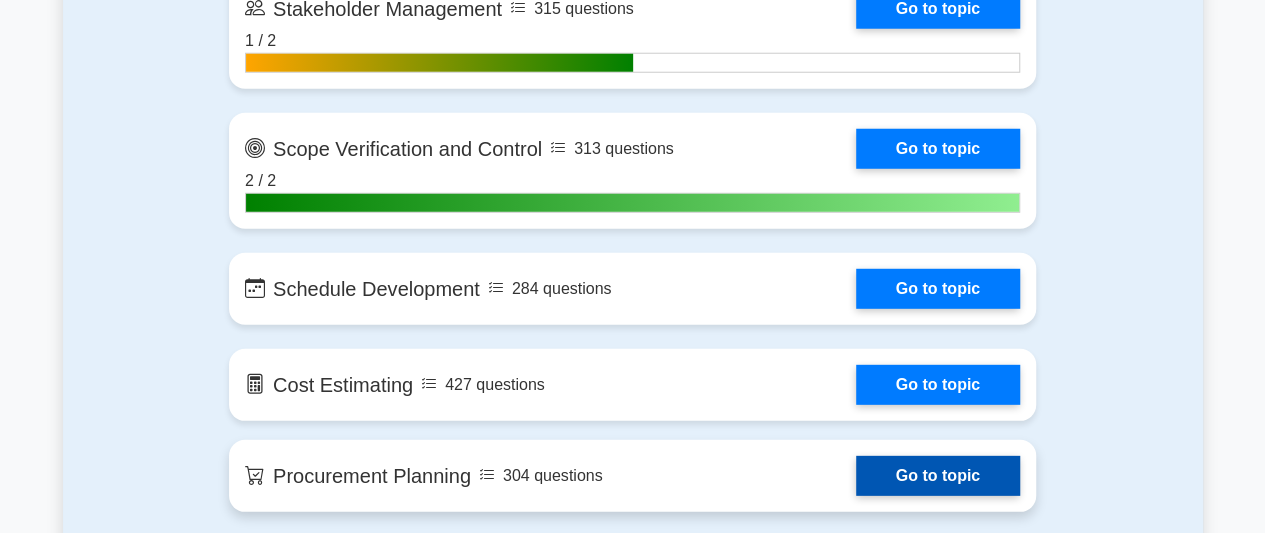 click on "Go to topic" at bounding box center (938, 476) 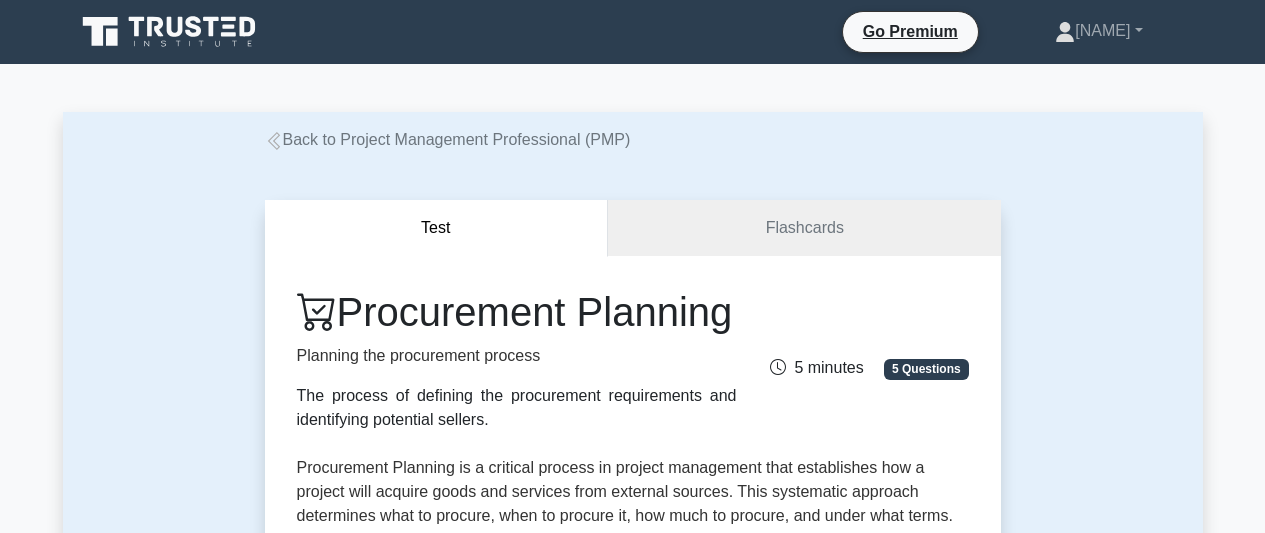 scroll, scrollTop: 0, scrollLeft: 0, axis: both 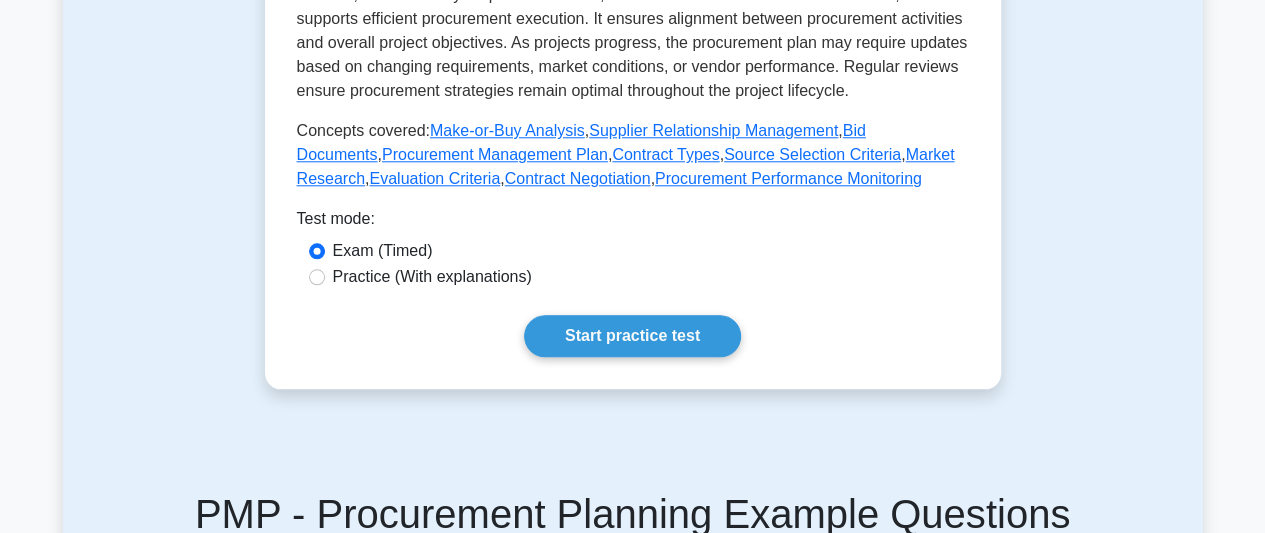click on "Procurement Planning
Planning the procurement process
The process of defining the procurement requirements and identifying potential sellers.
5 minutes
5 Questions
Procurement Planning is a critical process in project management that establishes how a project will acquire goods and services from external sources. This systematic approach determines what to proc…
,  ,  ,  ," at bounding box center [633, -130] 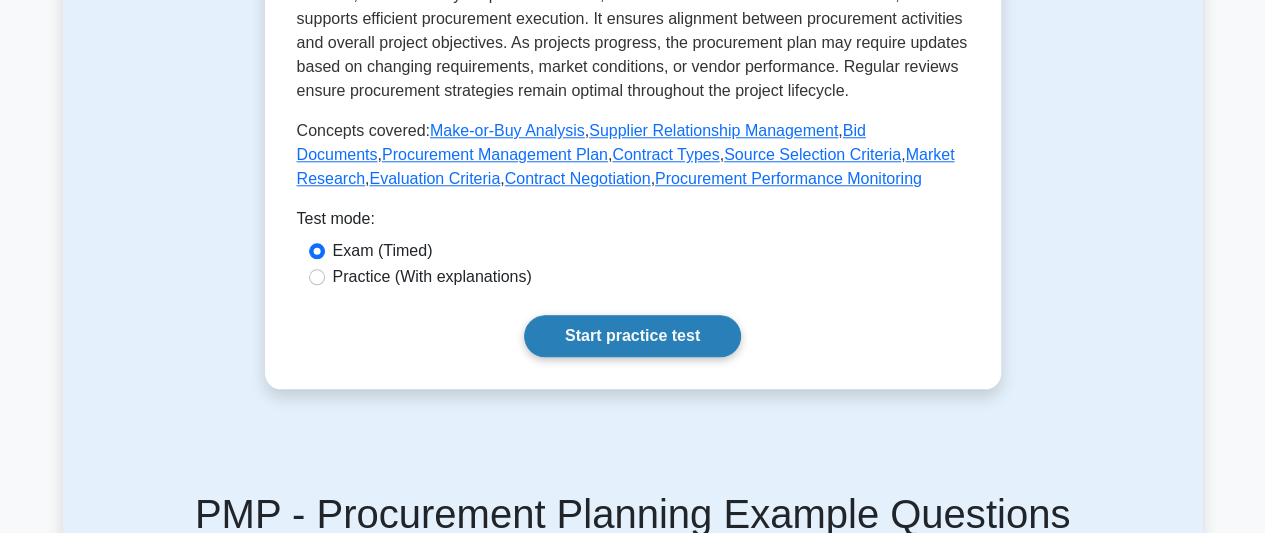 click on "Start practice test" at bounding box center [632, 336] 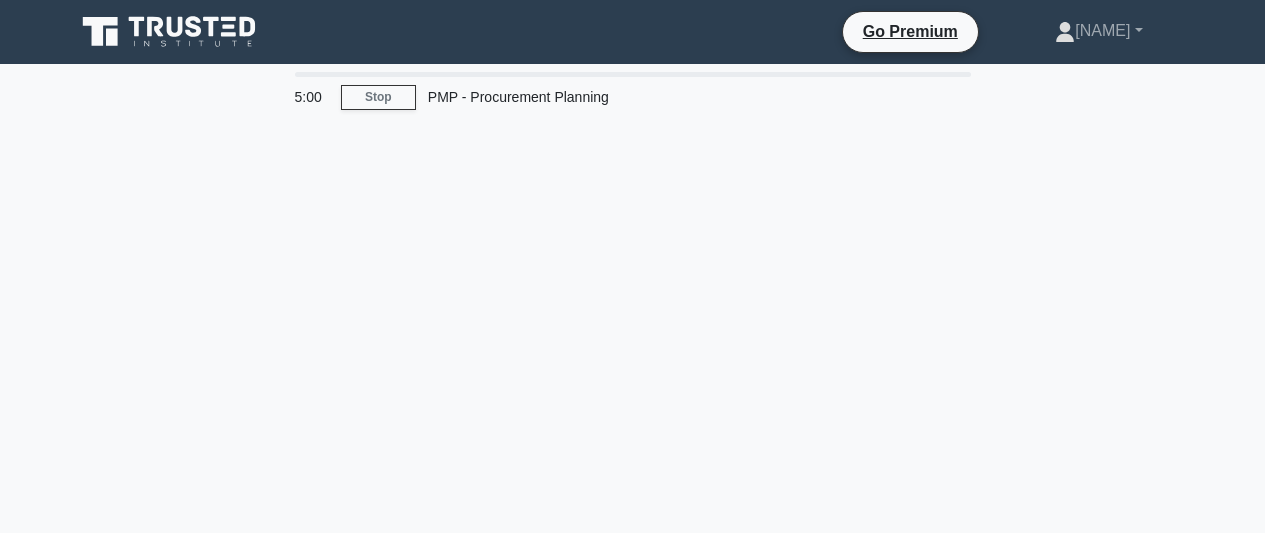scroll, scrollTop: 0, scrollLeft: 0, axis: both 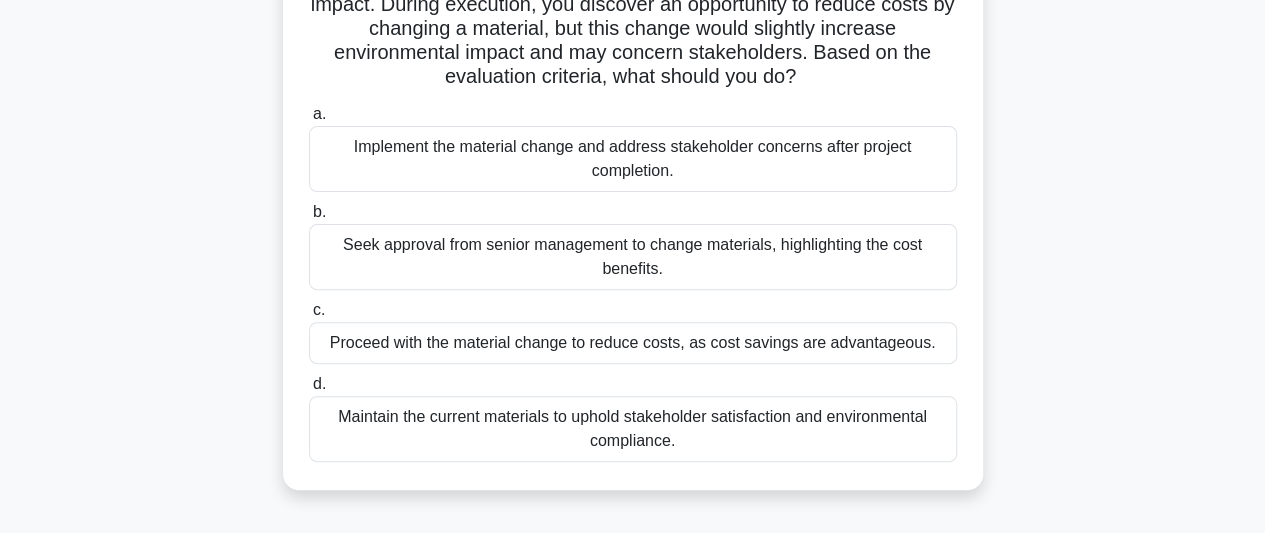 click on "Seek approval from senior management to change materials, highlighting the cost benefits." at bounding box center [633, 257] 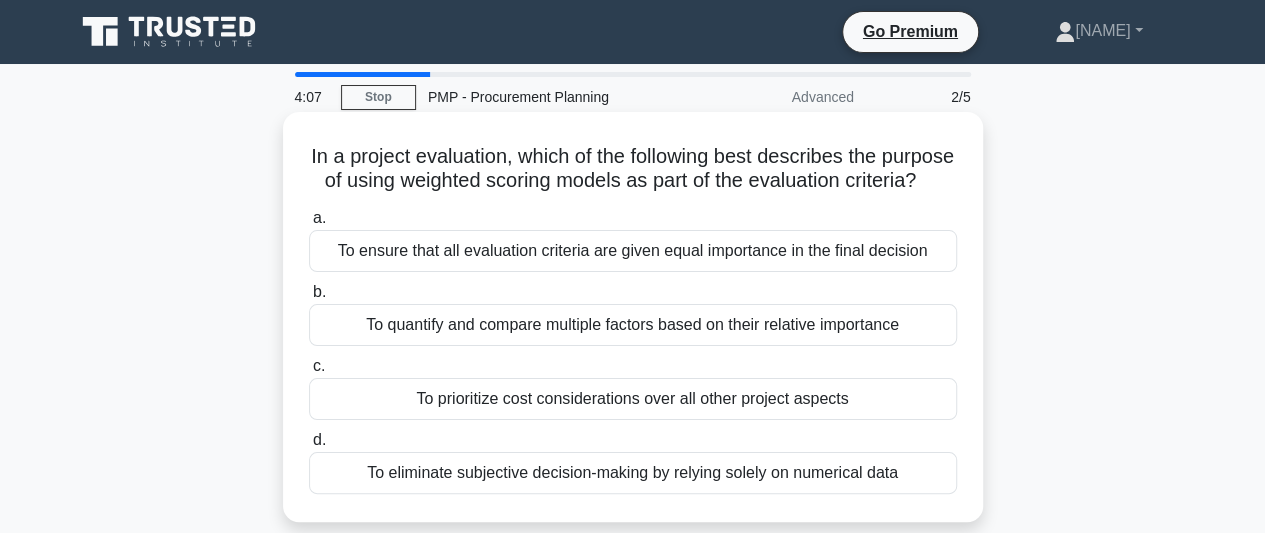 scroll, scrollTop: 100, scrollLeft: 0, axis: vertical 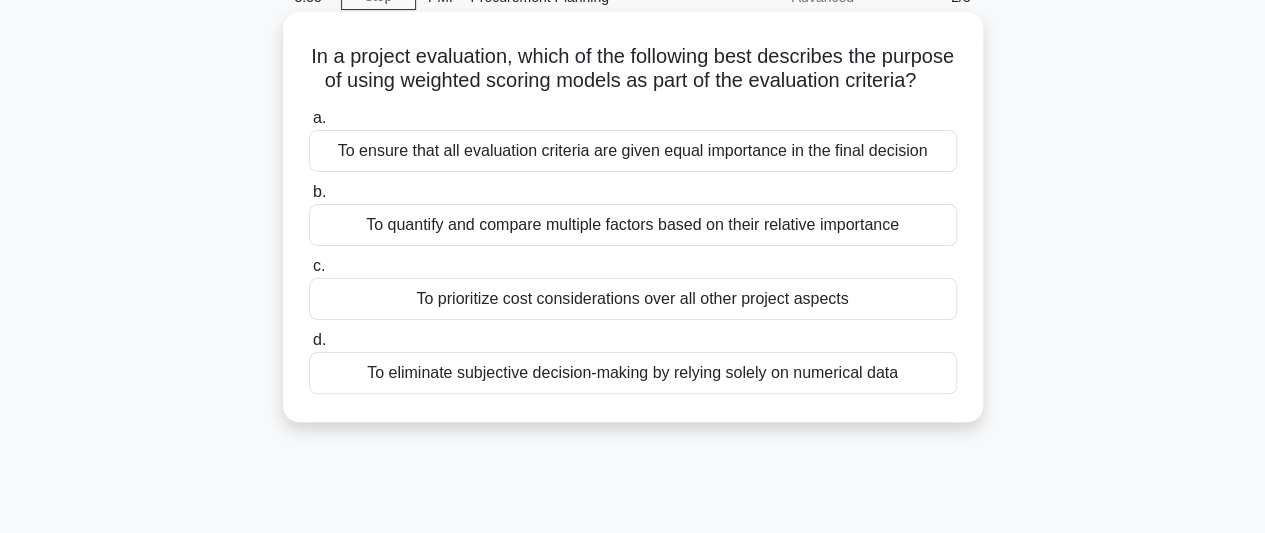 click on "To ensure that all evaluation criteria are given equal importance in the final decision" at bounding box center [633, 151] 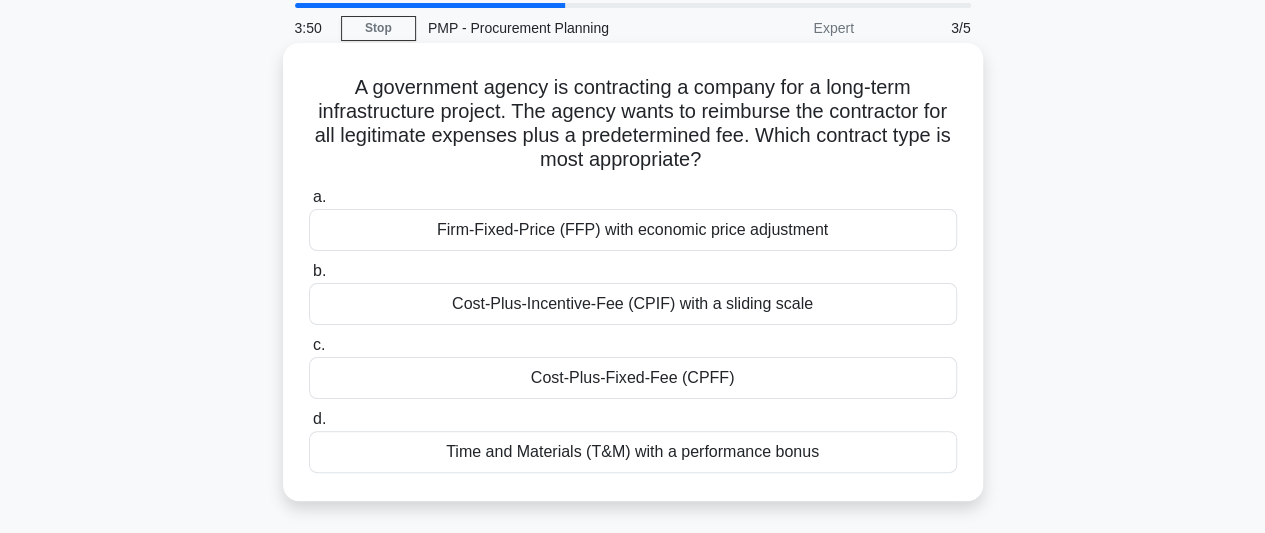 scroll, scrollTop: 100, scrollLeft: 0, axis: vertical 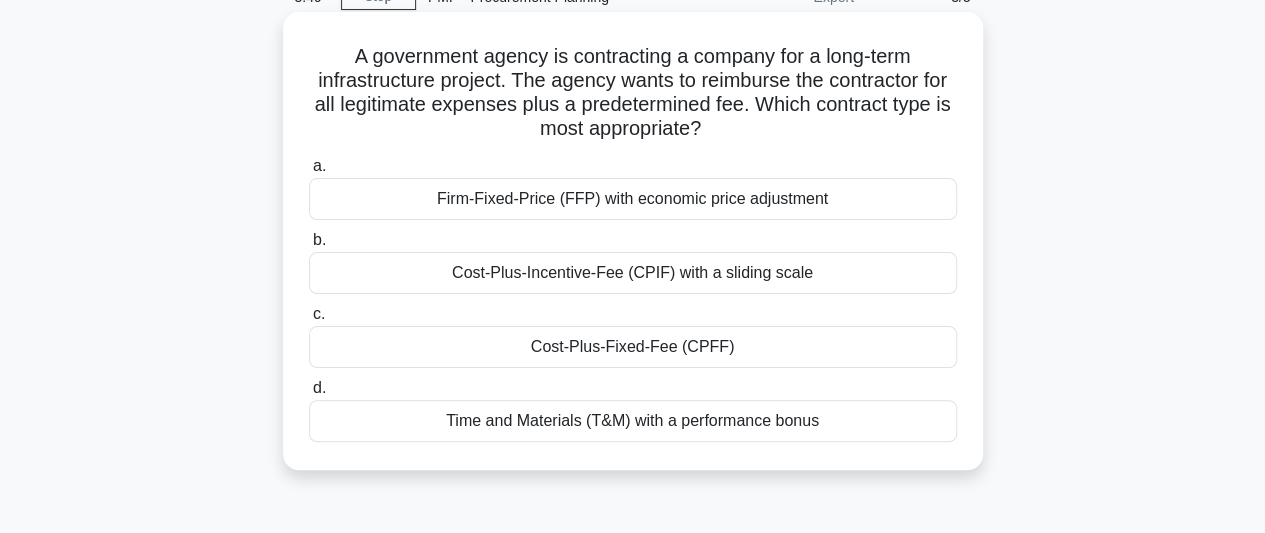 click on "Time and Materials (T&M) with a performance bonus" at bounding box center [633, 421] 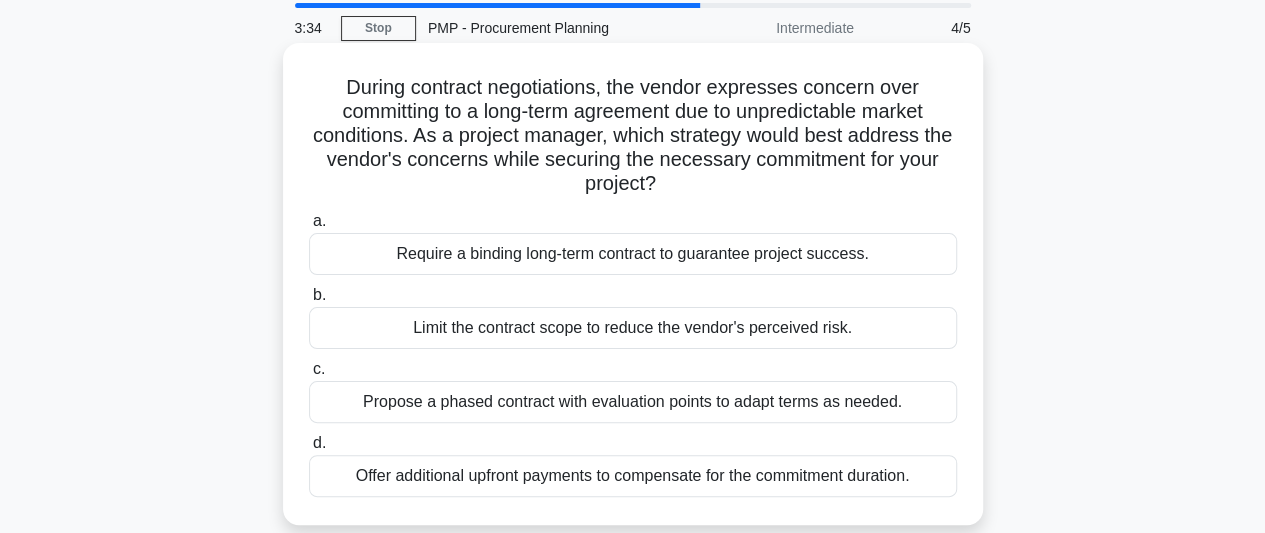 scroll, scrollTop: 100, scrollLeft: 0, axis: vertical 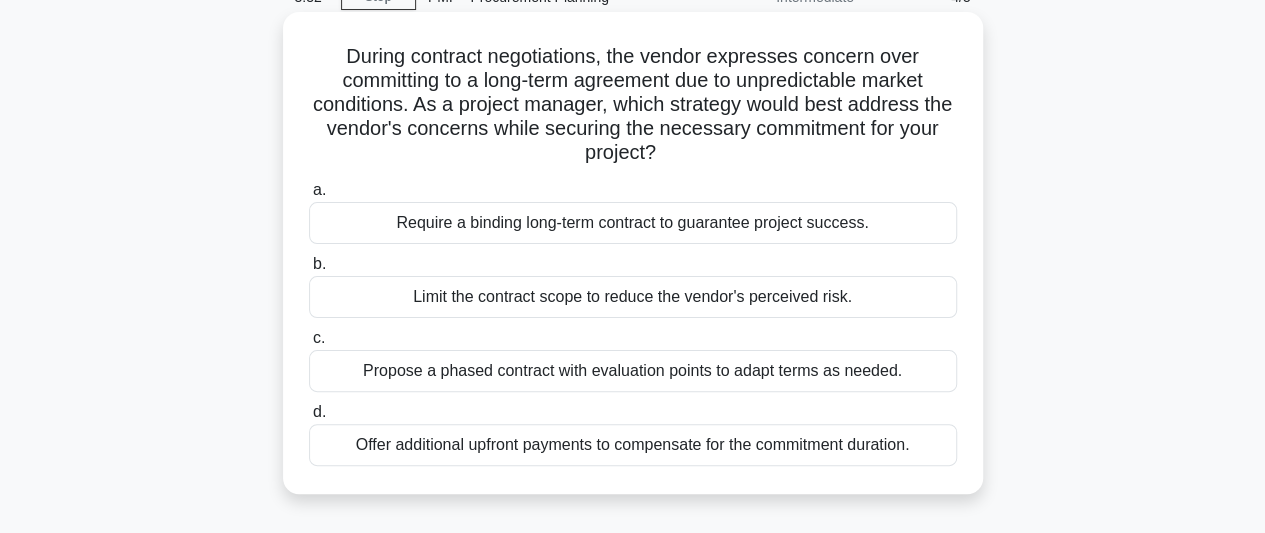 click on "Propose a phased contract with evaluation points to adapt terms as needed." at bounding box center [633, 371] 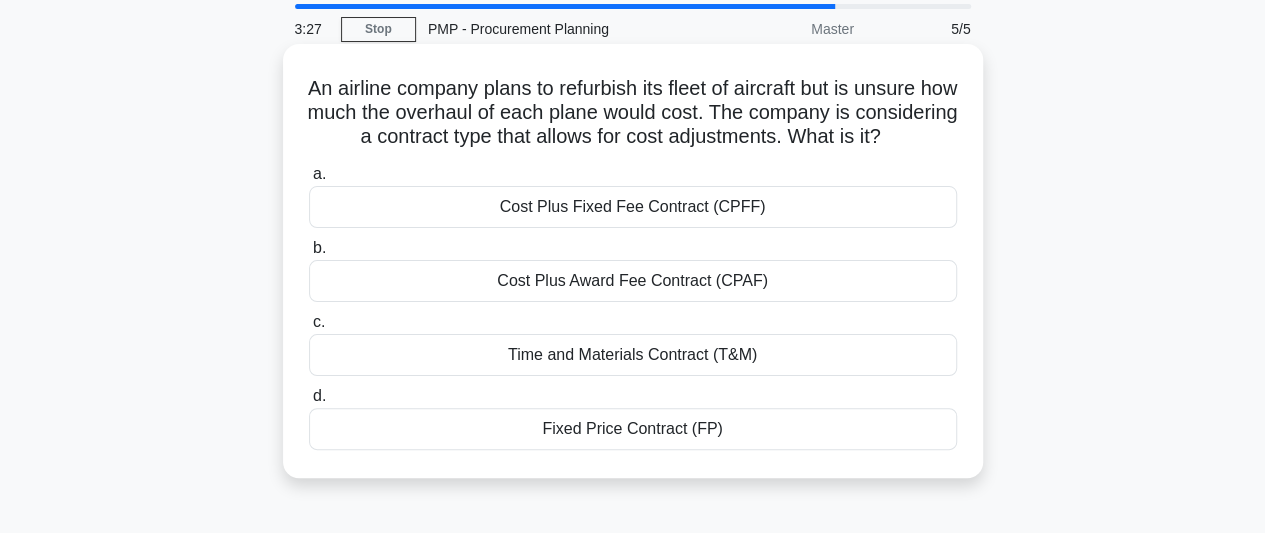 scroll, scrollTop: 100, scrollLeft: 0, axis: vertical 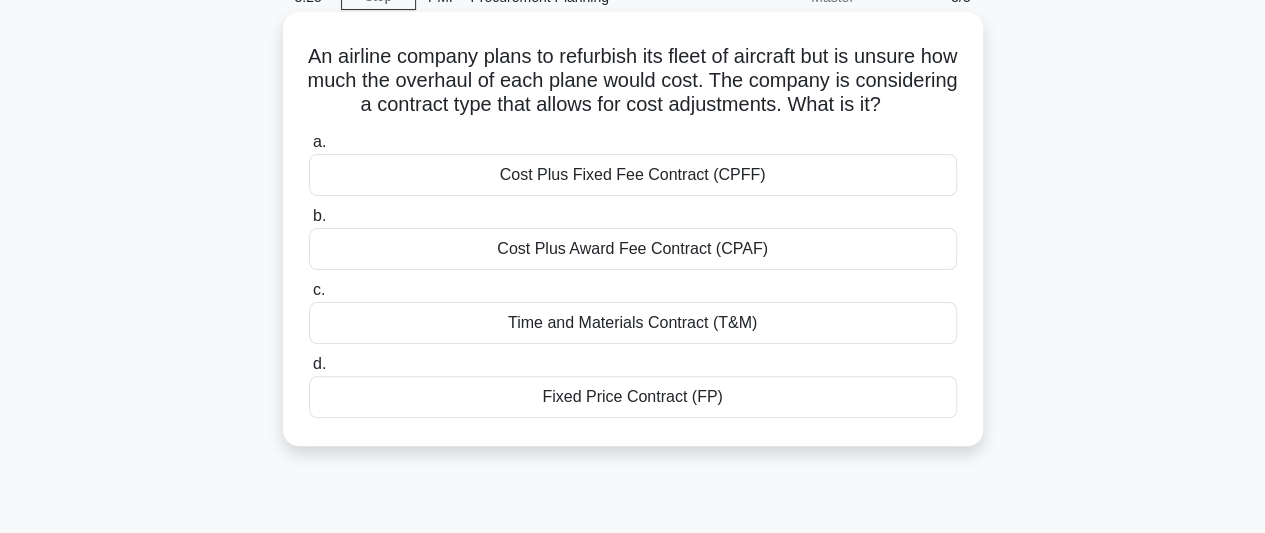 click on "Time and Materials Contract (T&M)" at bounding box center [633, 323] 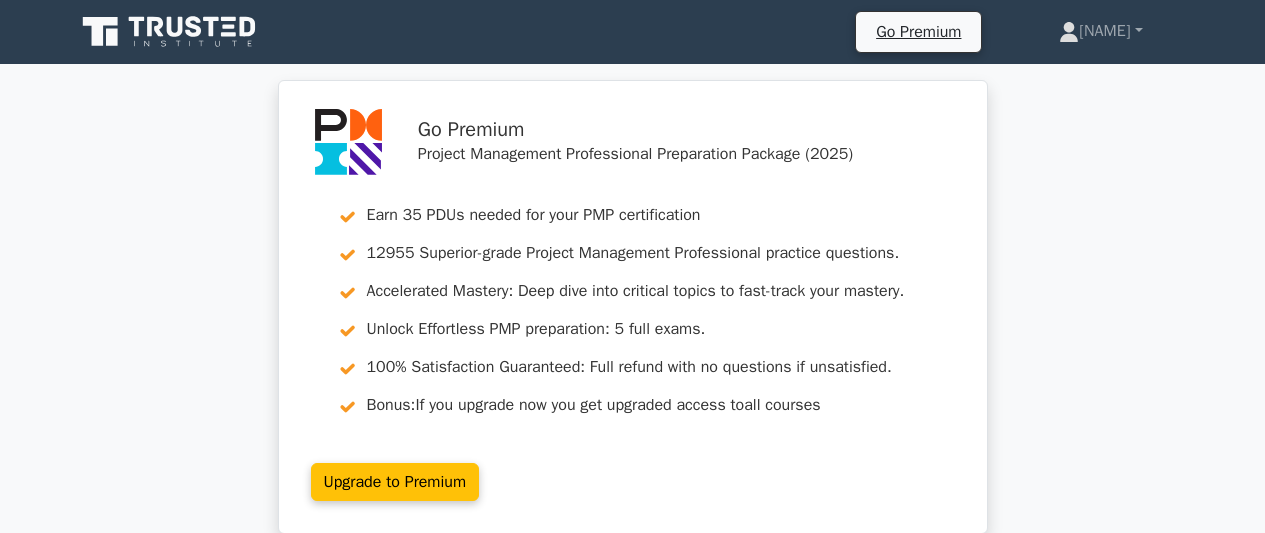 scroll, scrollTop: 0, scrollLeft: 0, axis: both 